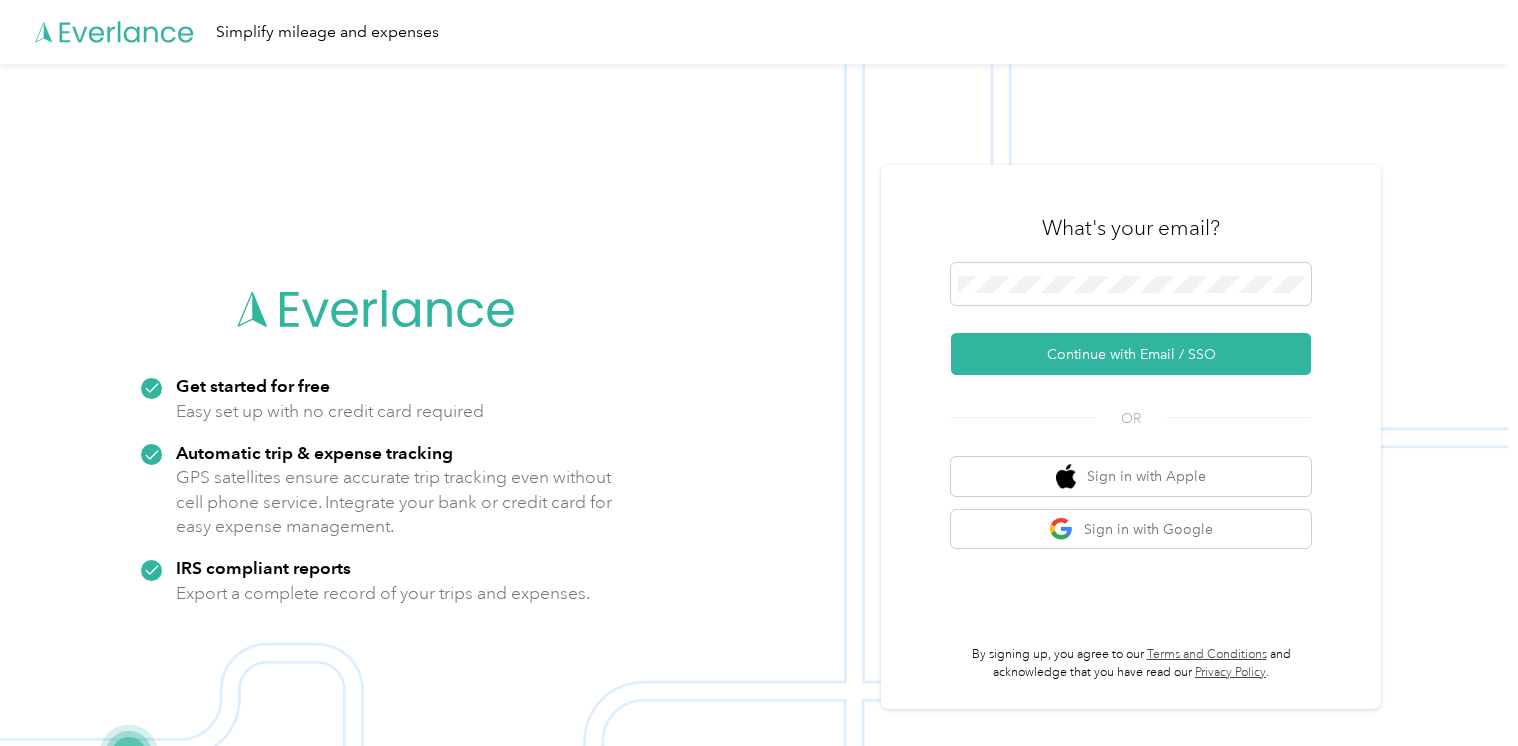 scroll, scrollTop: 0, scrollLeft: 0, axis: both 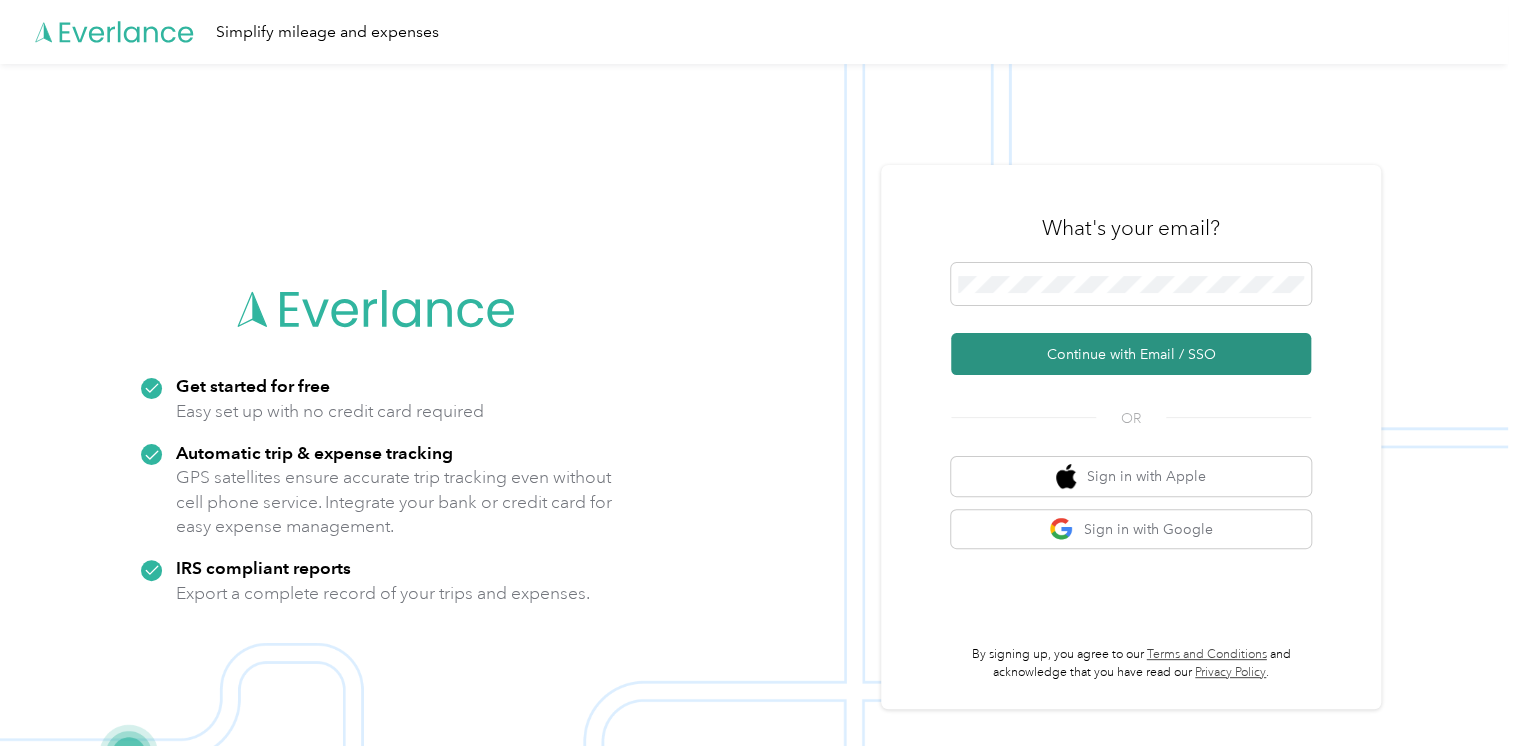 click on "Continue with Email / SSO" at bounding box center [1131, 354] 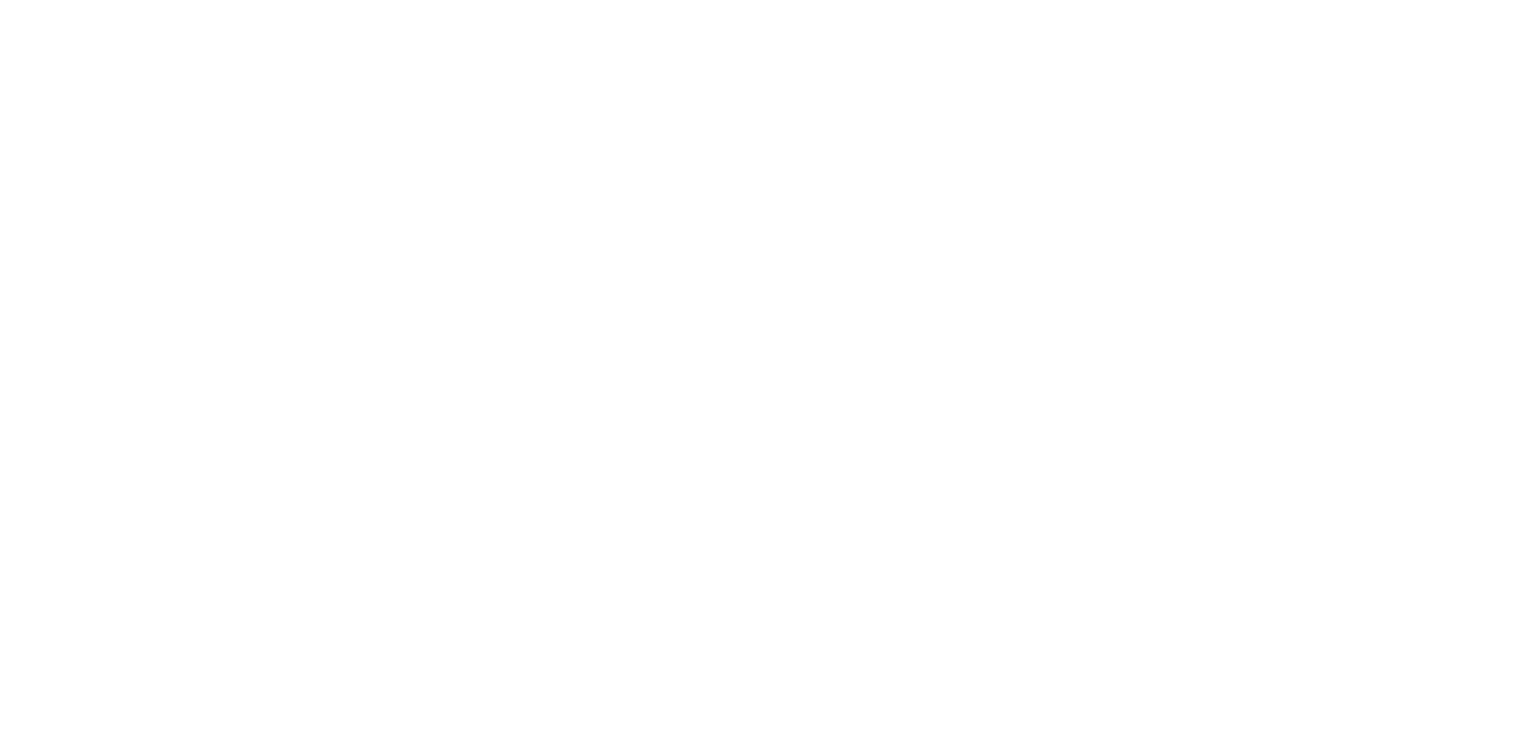 scroll, scrollTop: 0, scrollLeft: 0, axis: both 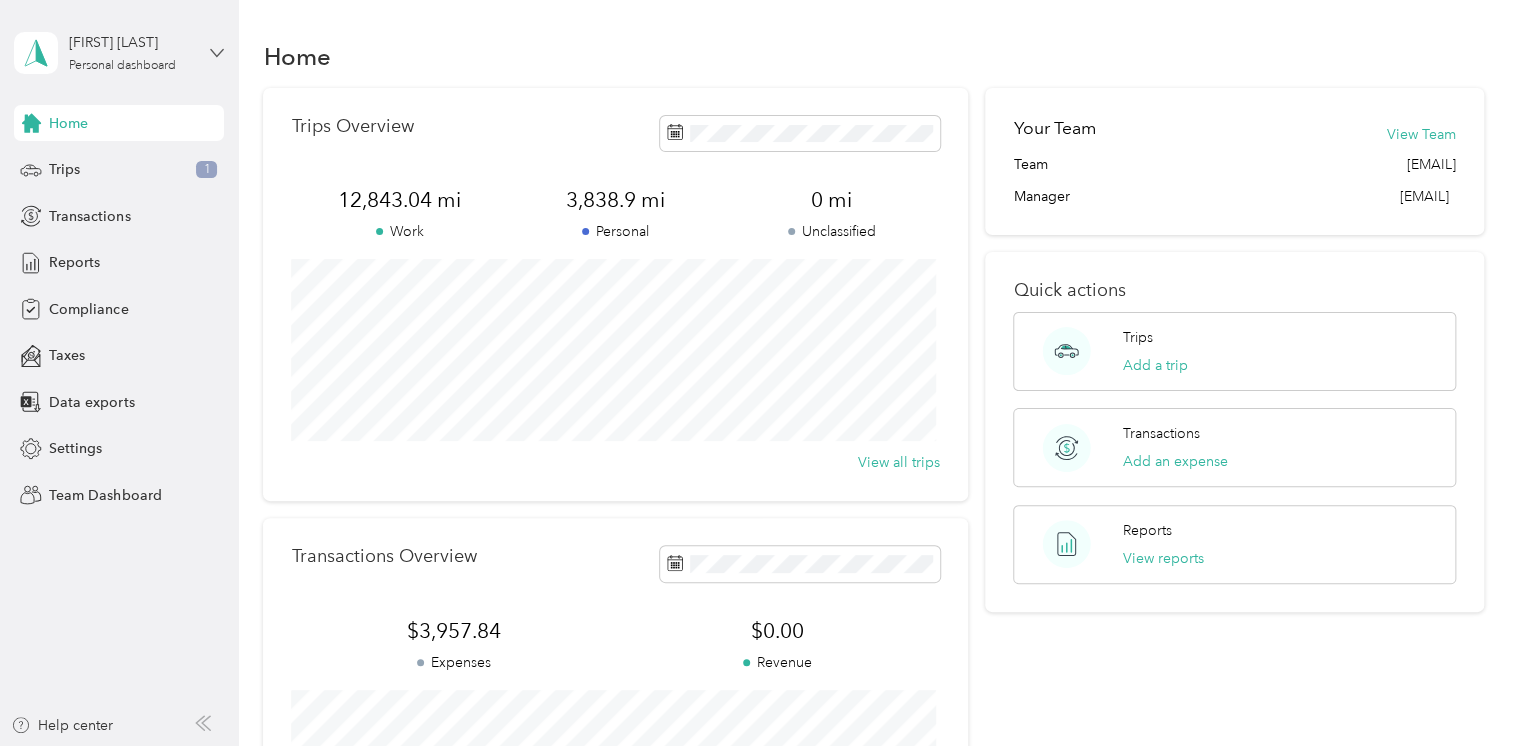 click 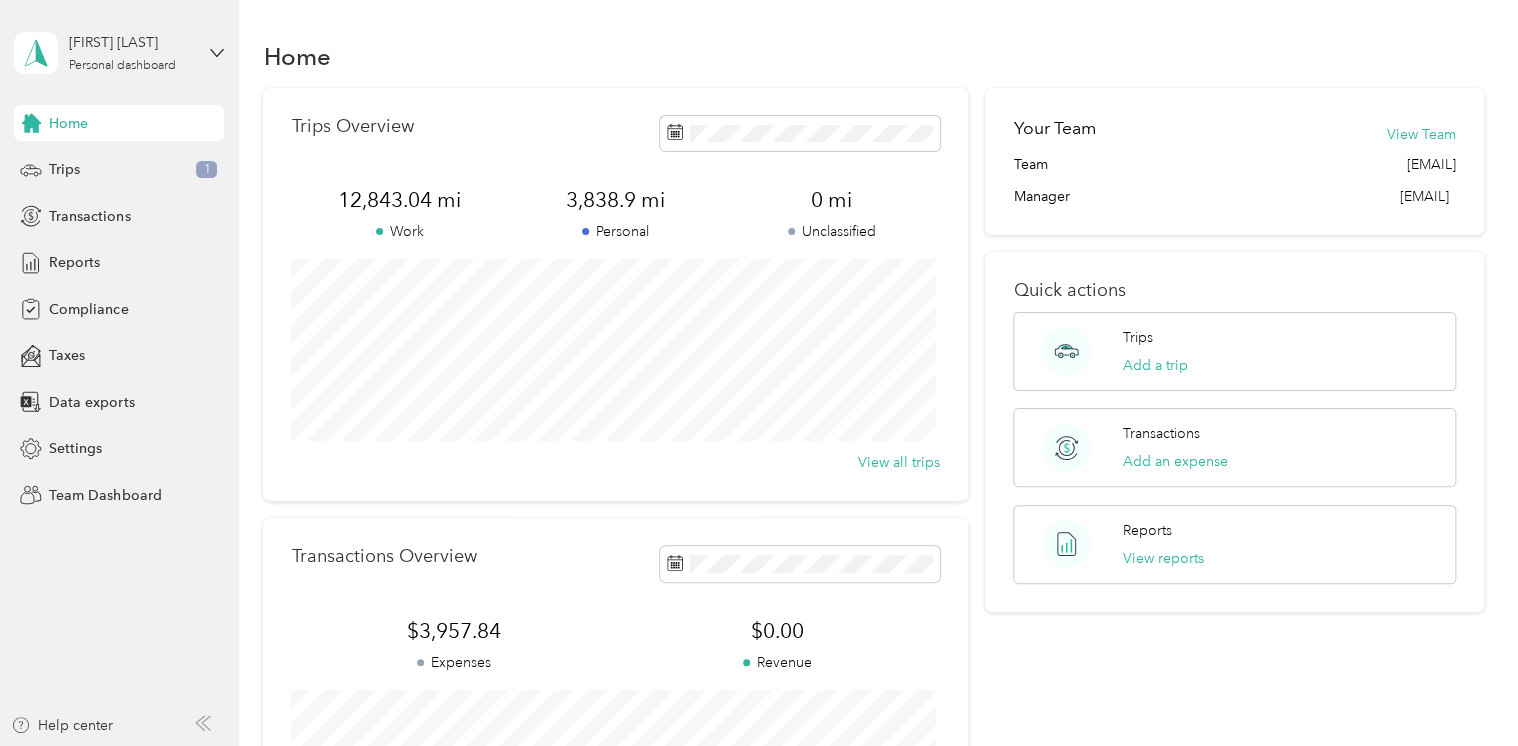click on "Team dashboard Personal dashboard Log out" at bounding box center [167, 200] 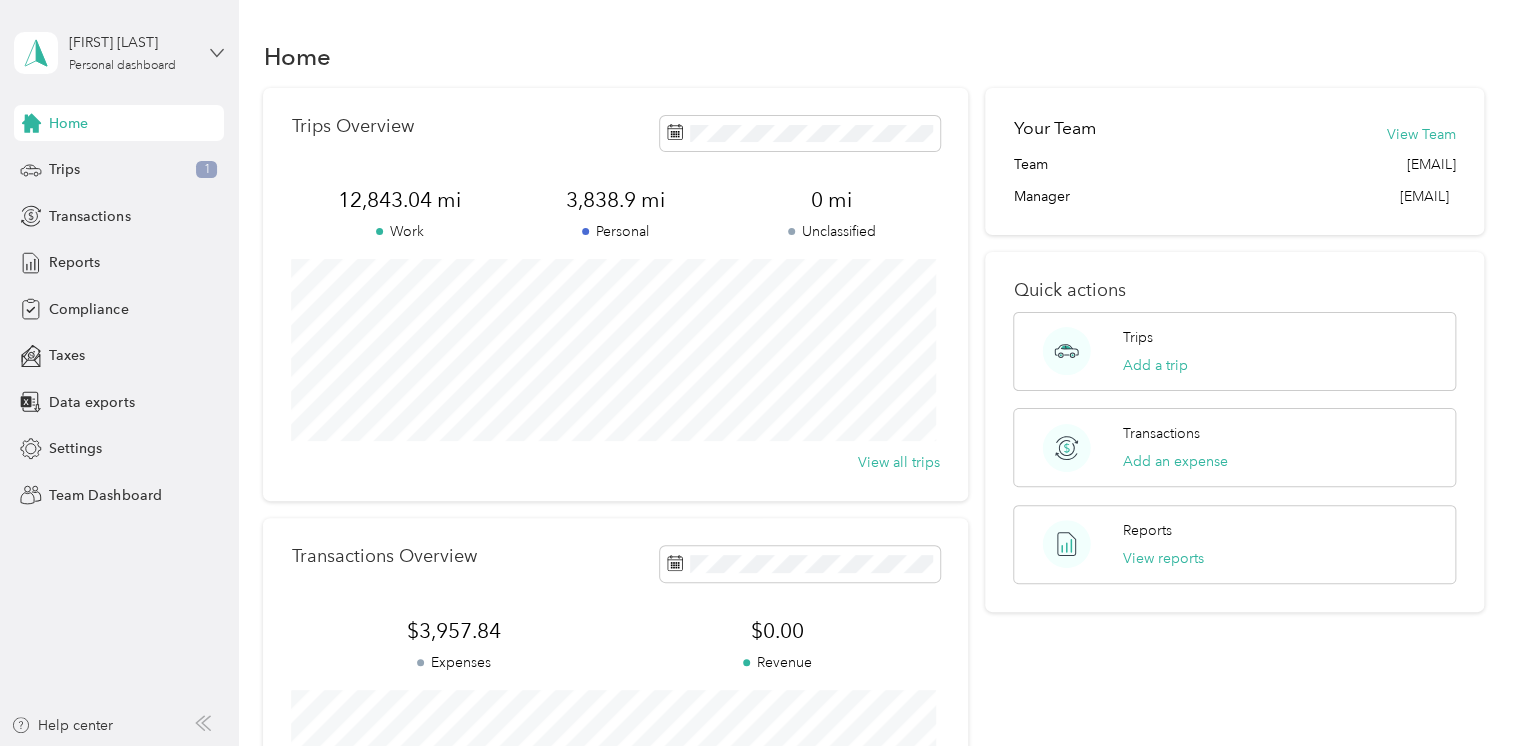 click 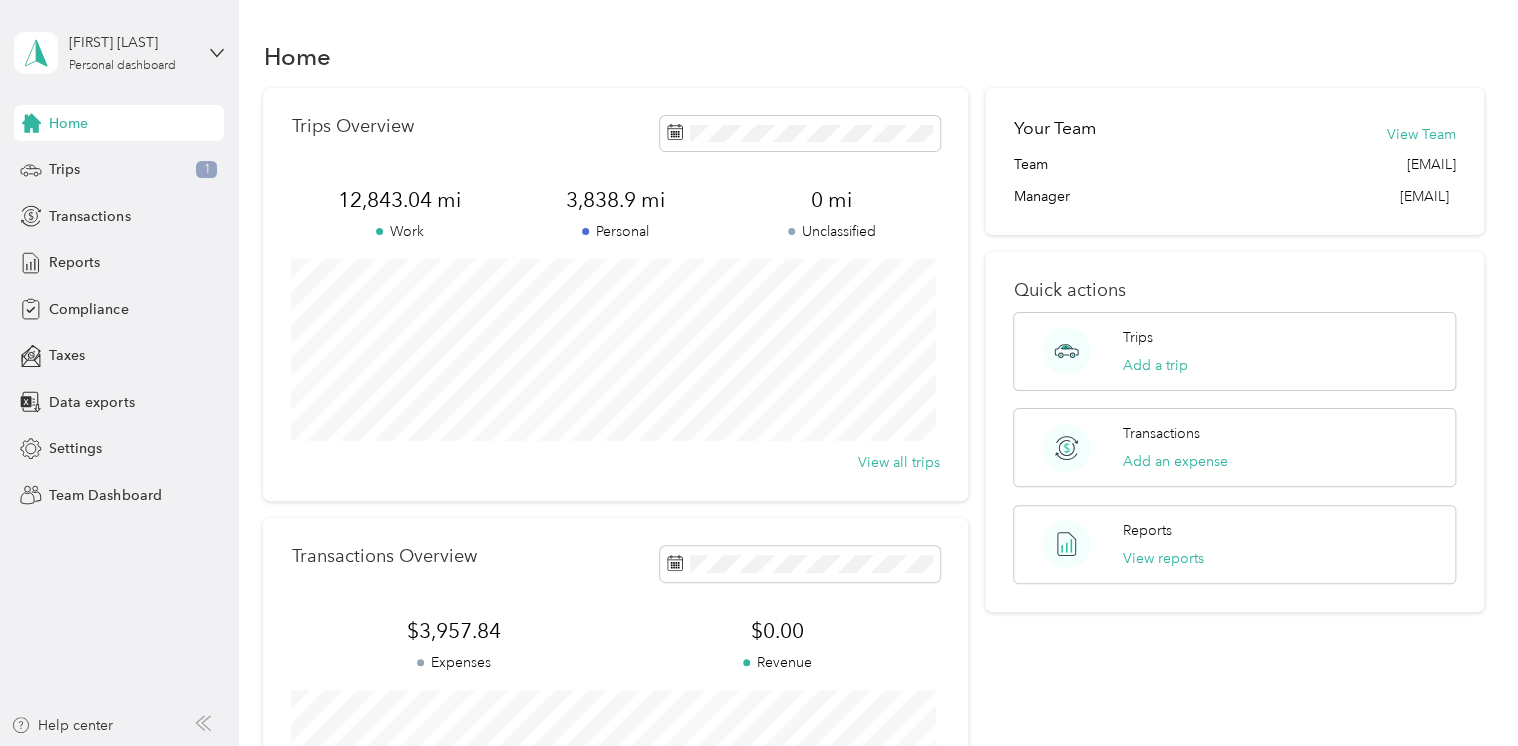 click on "Team dashboard" at bounding box center [85, 155] 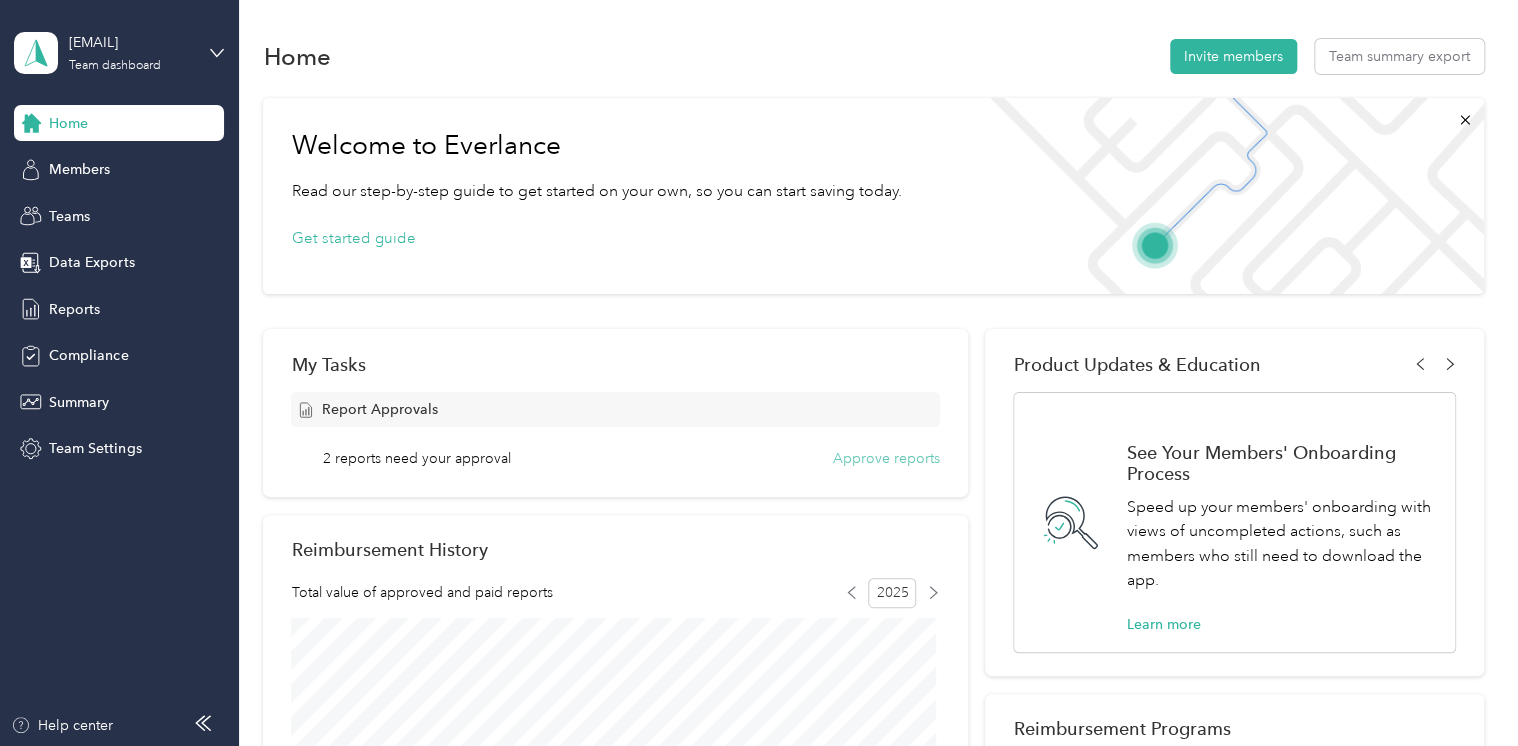 click on "Approve reports" at bounding box center (886, 458) 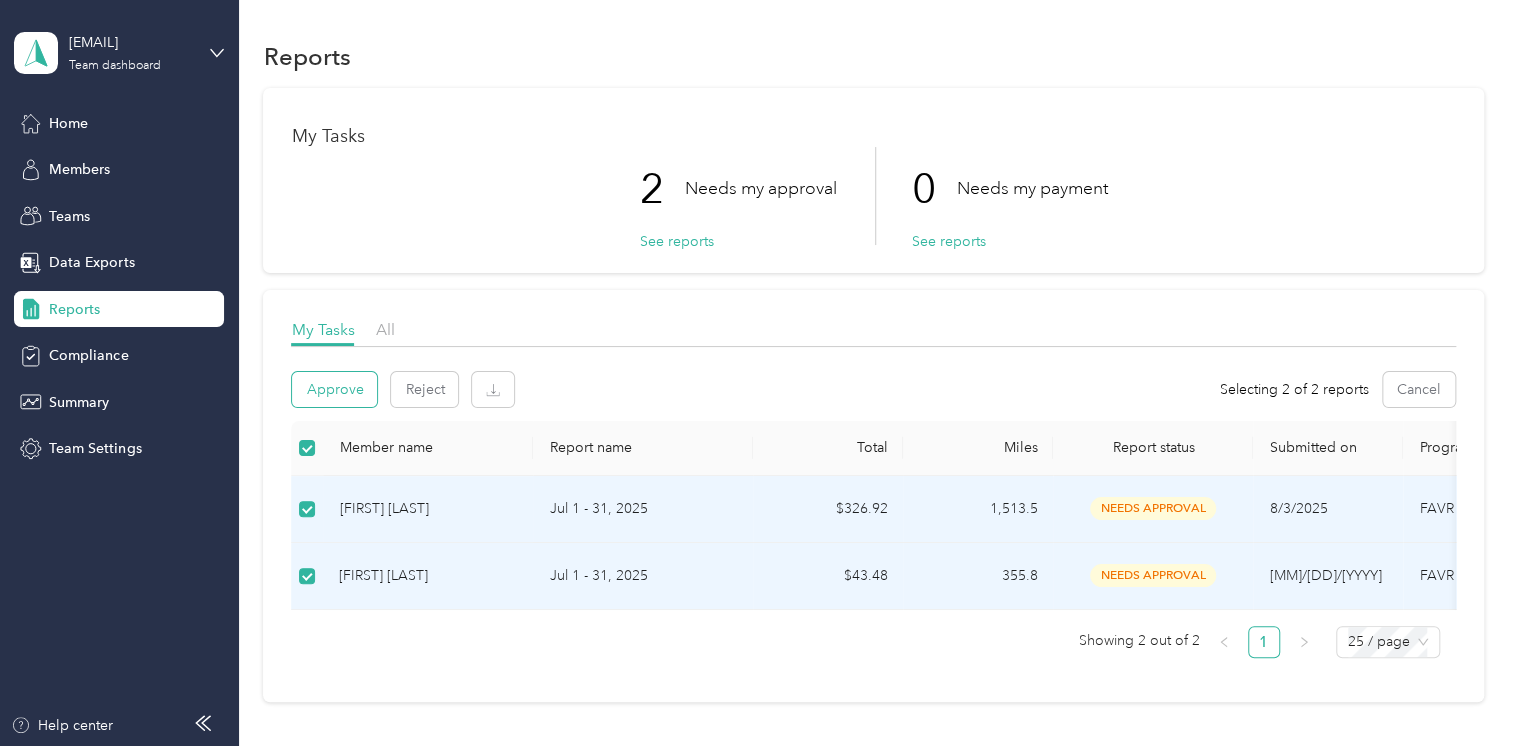 click on "Approve" at bounding box center (334, 389) 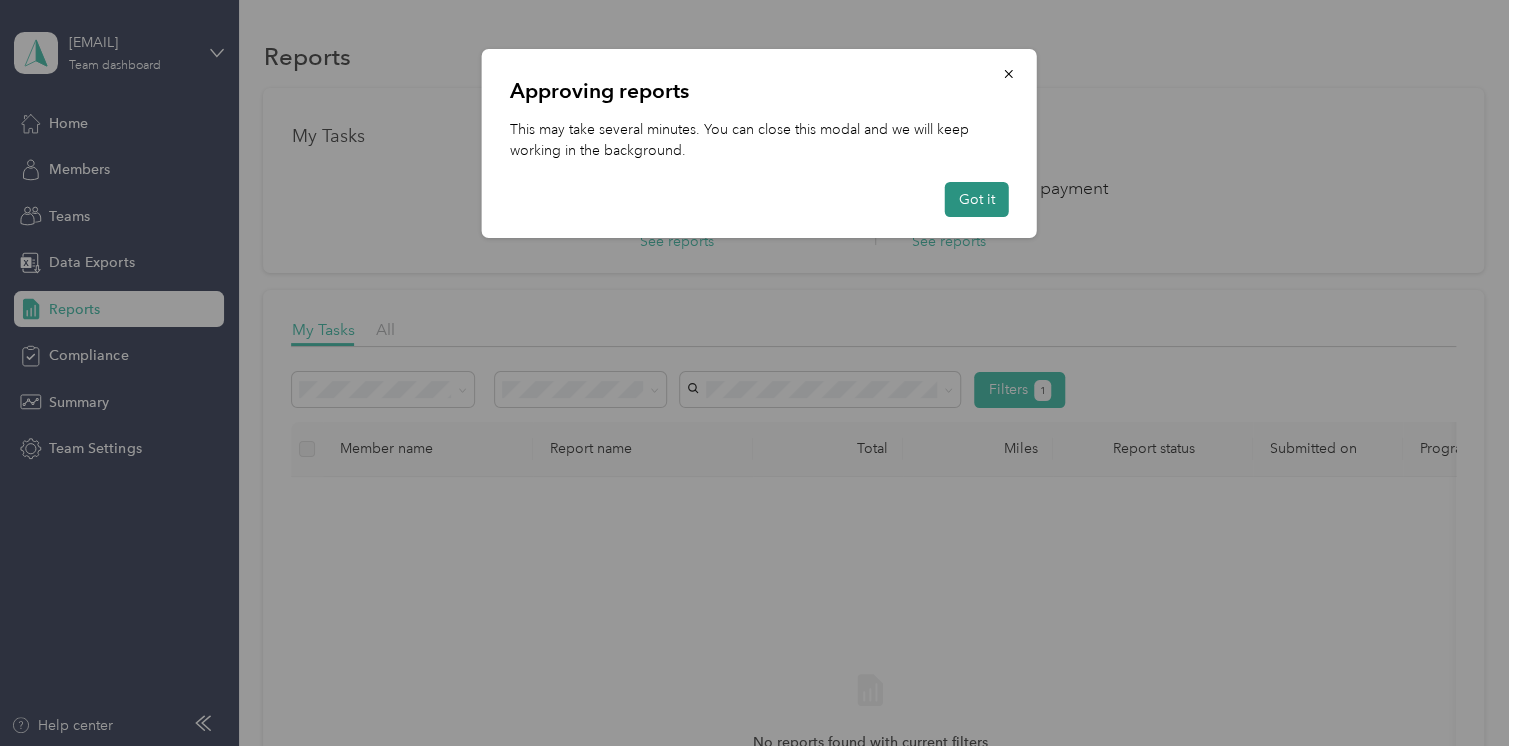 click on "Got it" at bounding box center [977, 199] 